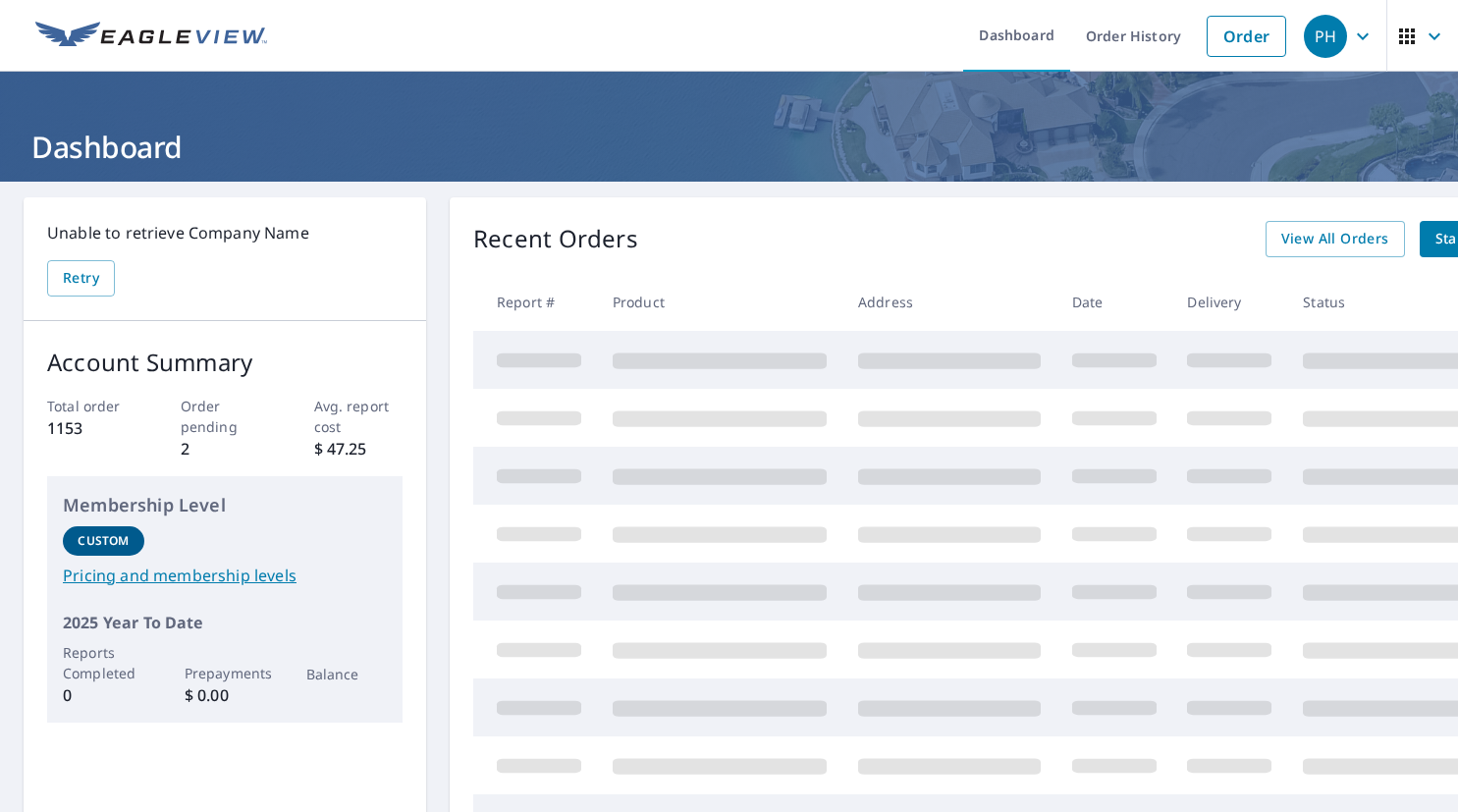 scroll, scrollTop: 0, scrollLeft: 0, axis: both 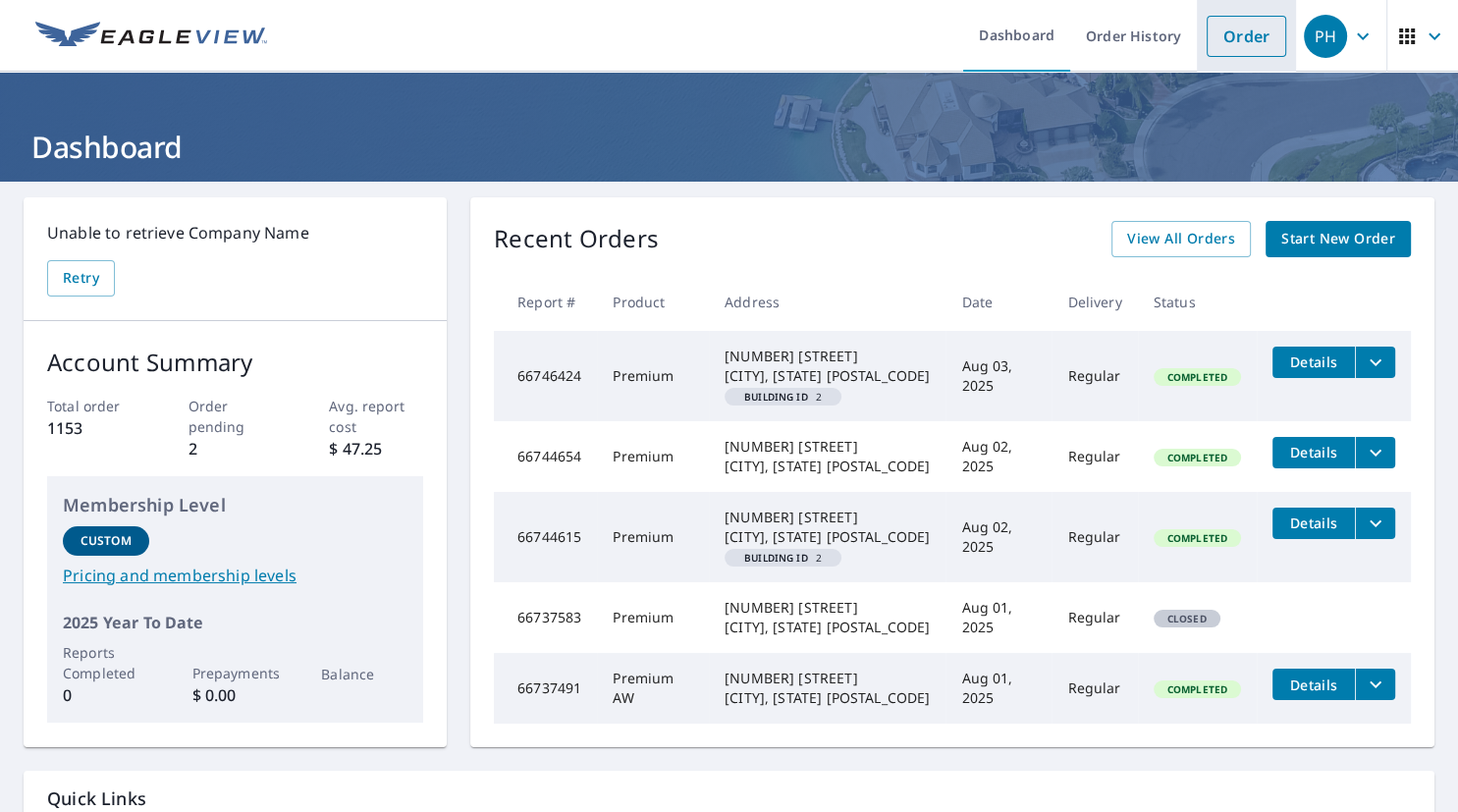 click on "Order" at bounding box center [1246, 36] 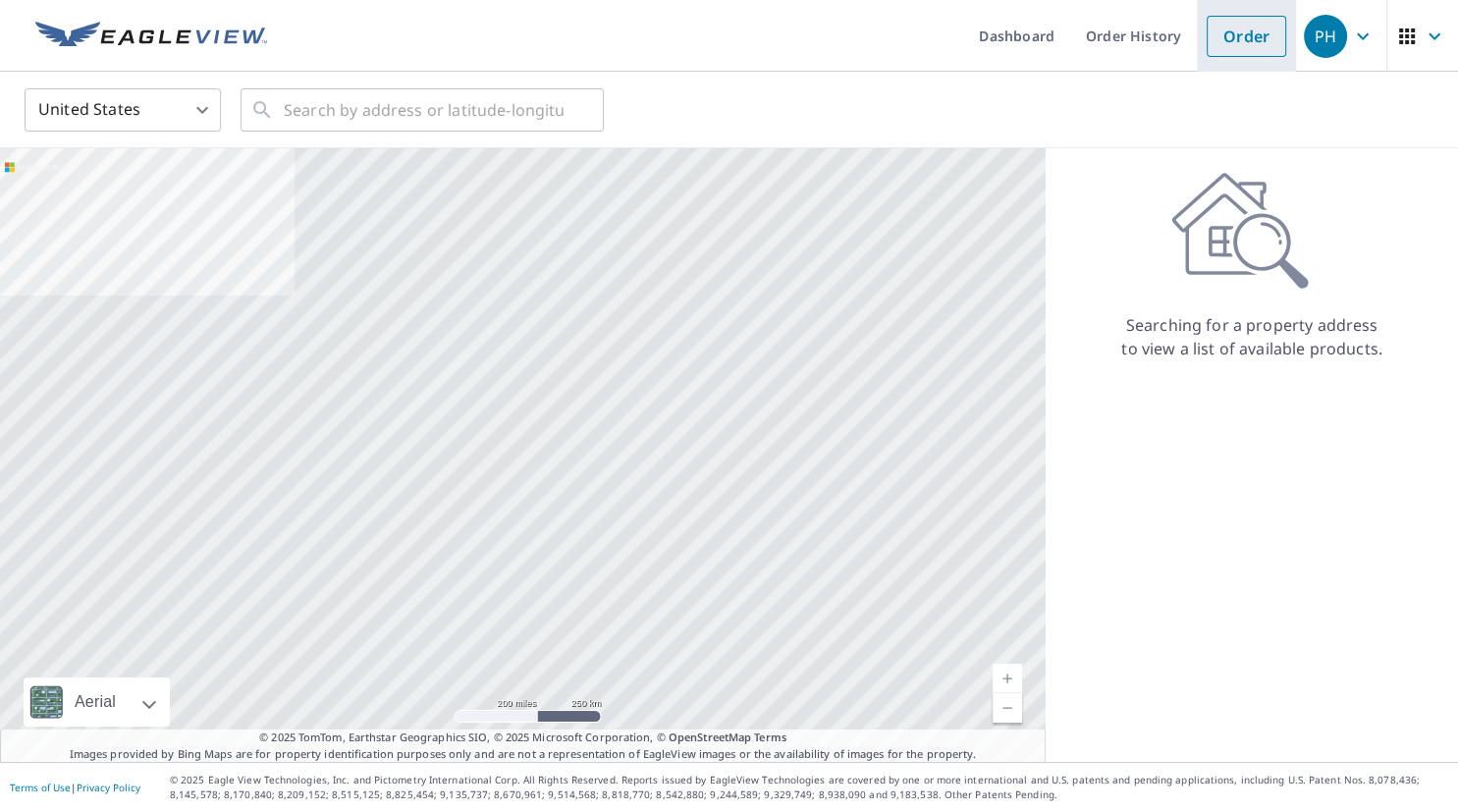 click on "Order" at bounding box center [1246, 36] 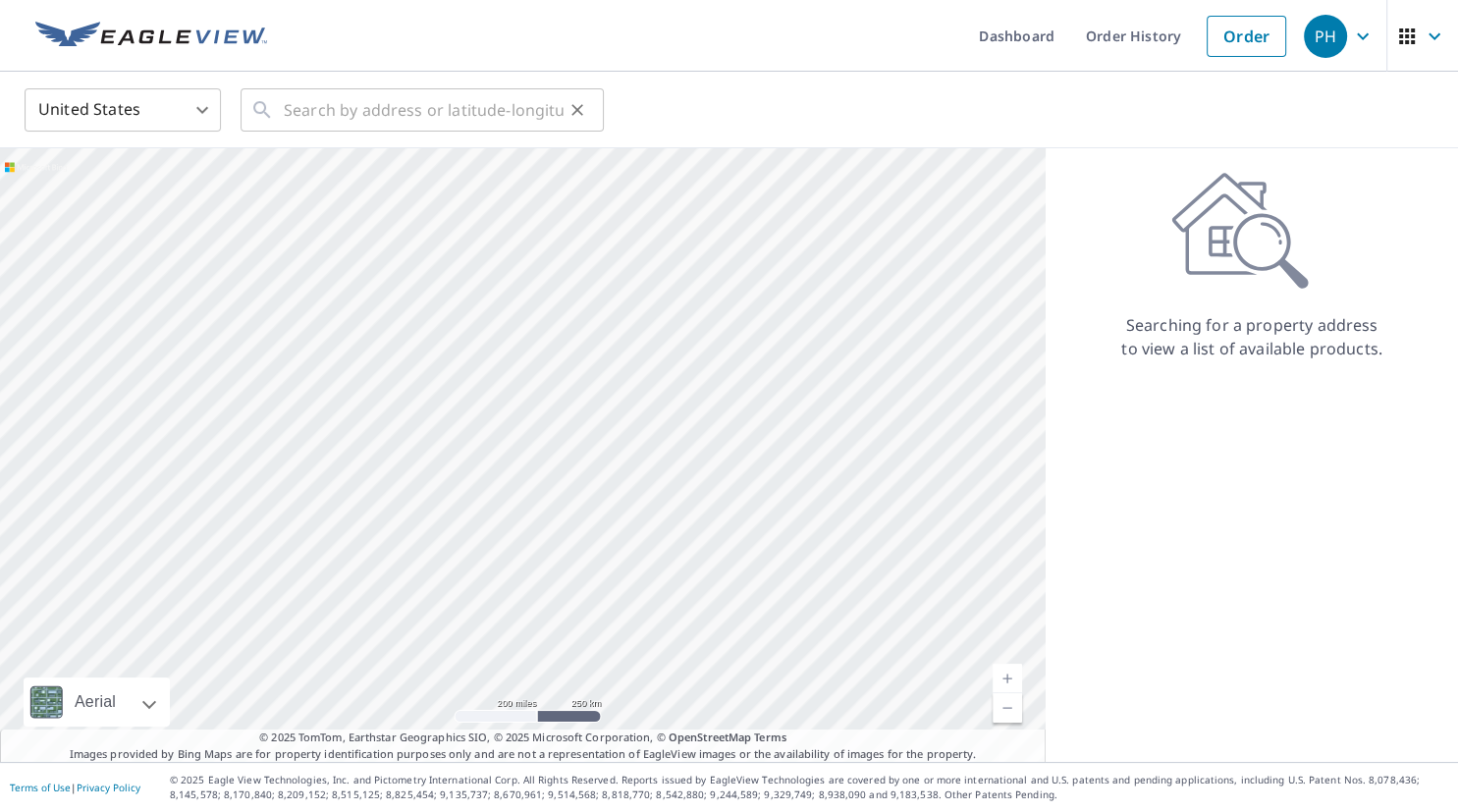 click 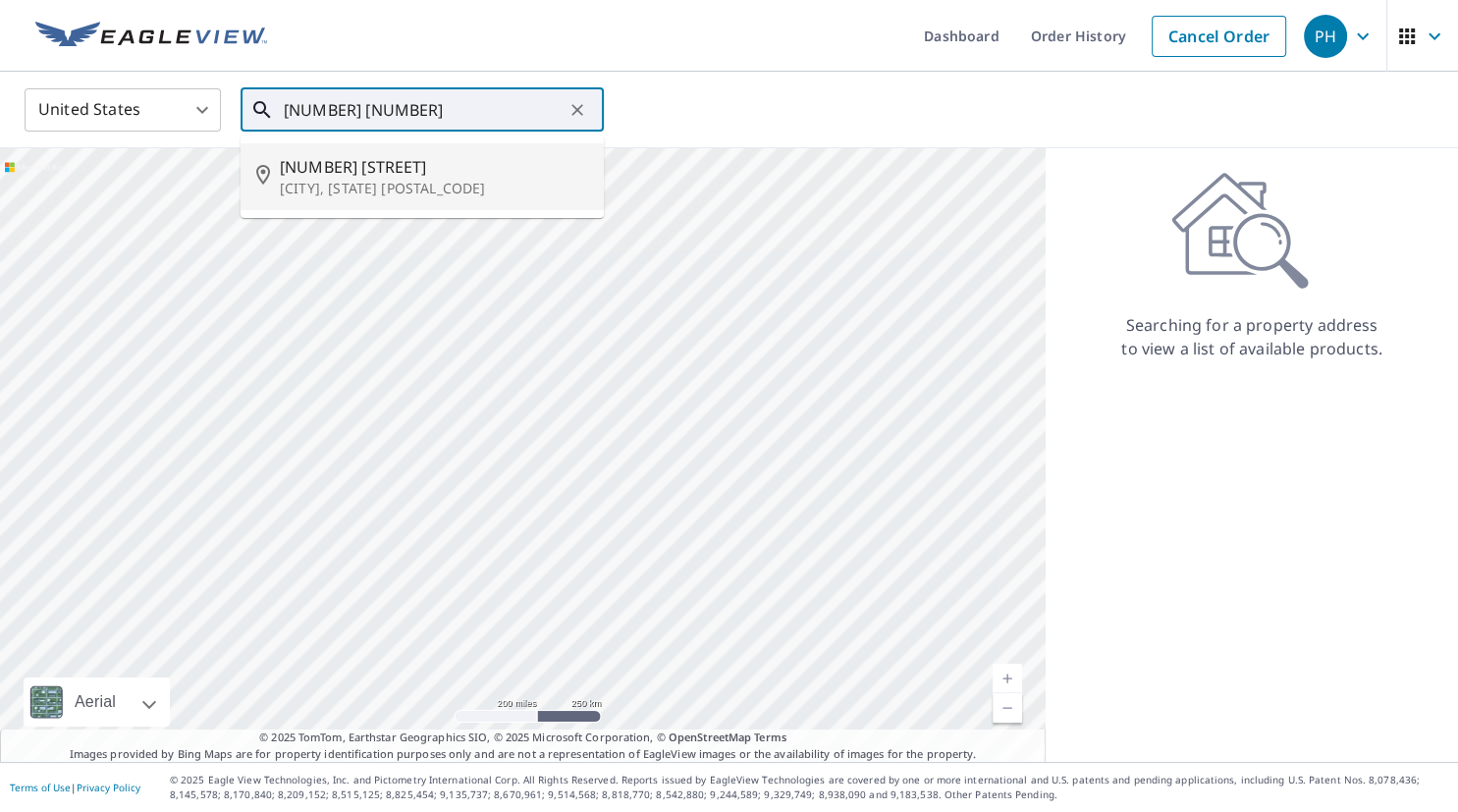 click on "[NUMBER] [STREET]" at bounding box center (434, 167) 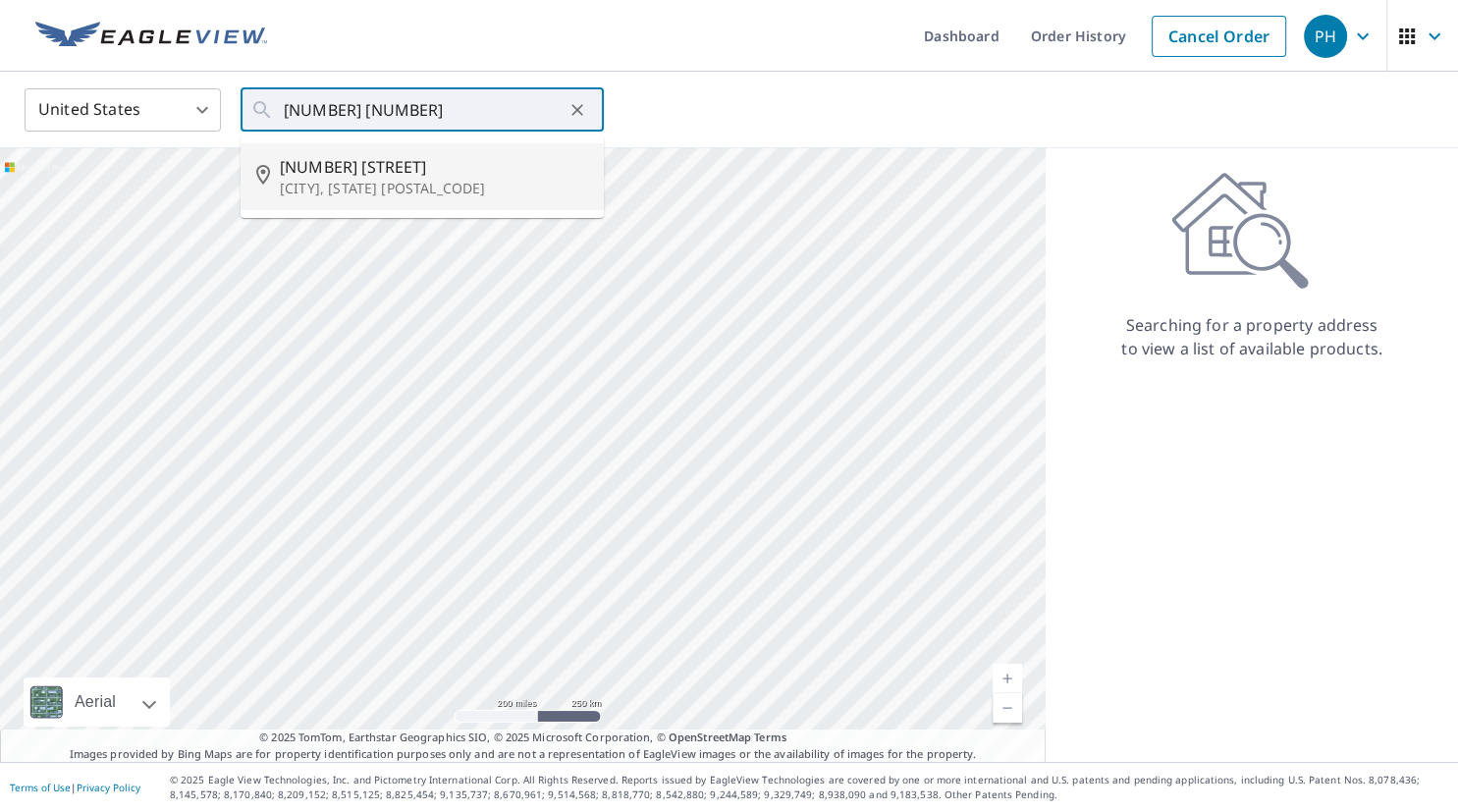 type on "[NUMBER] [STREET] [CITY], [STATE] [POSTAL_CODE]" 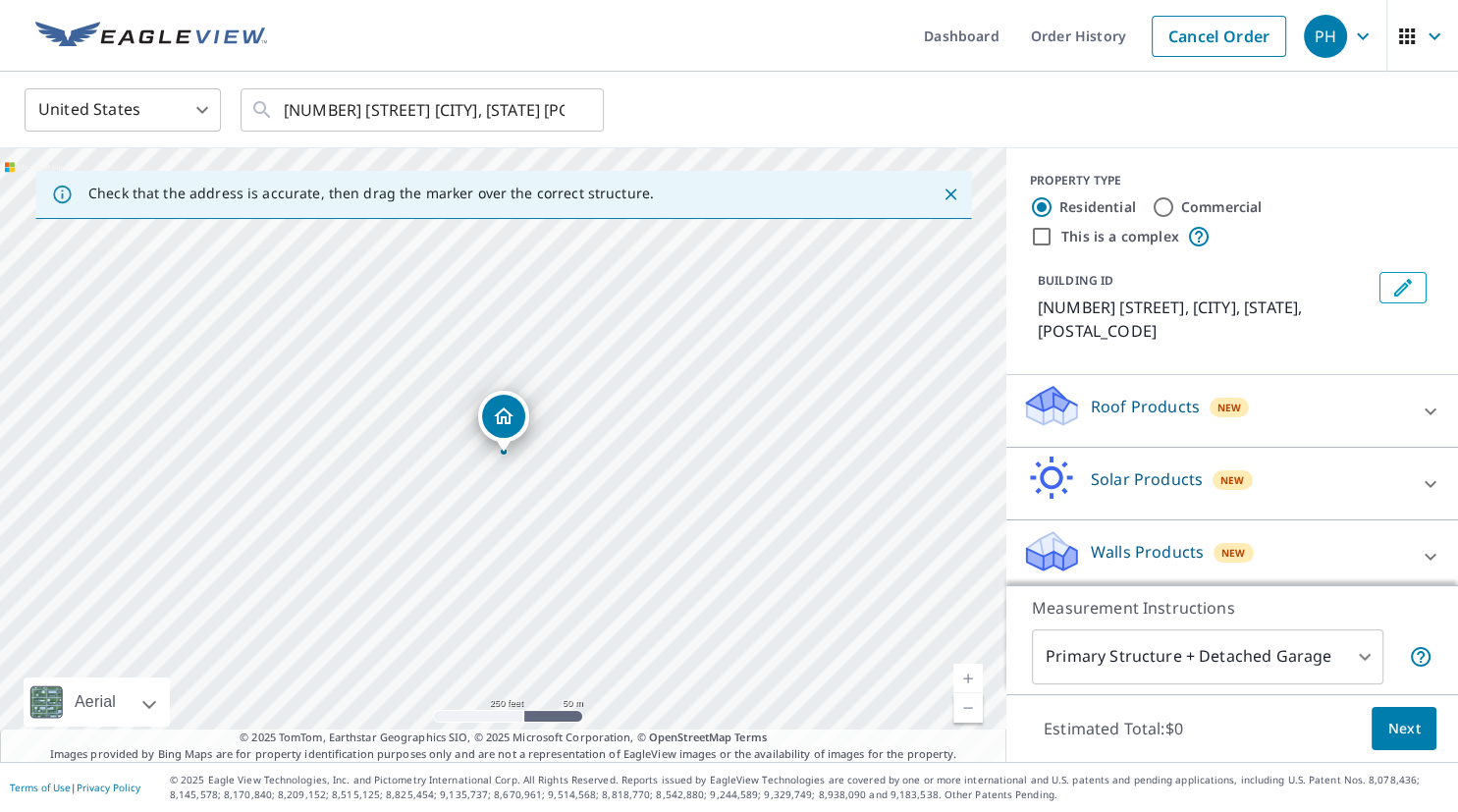 click at bounding box center [968, 678] 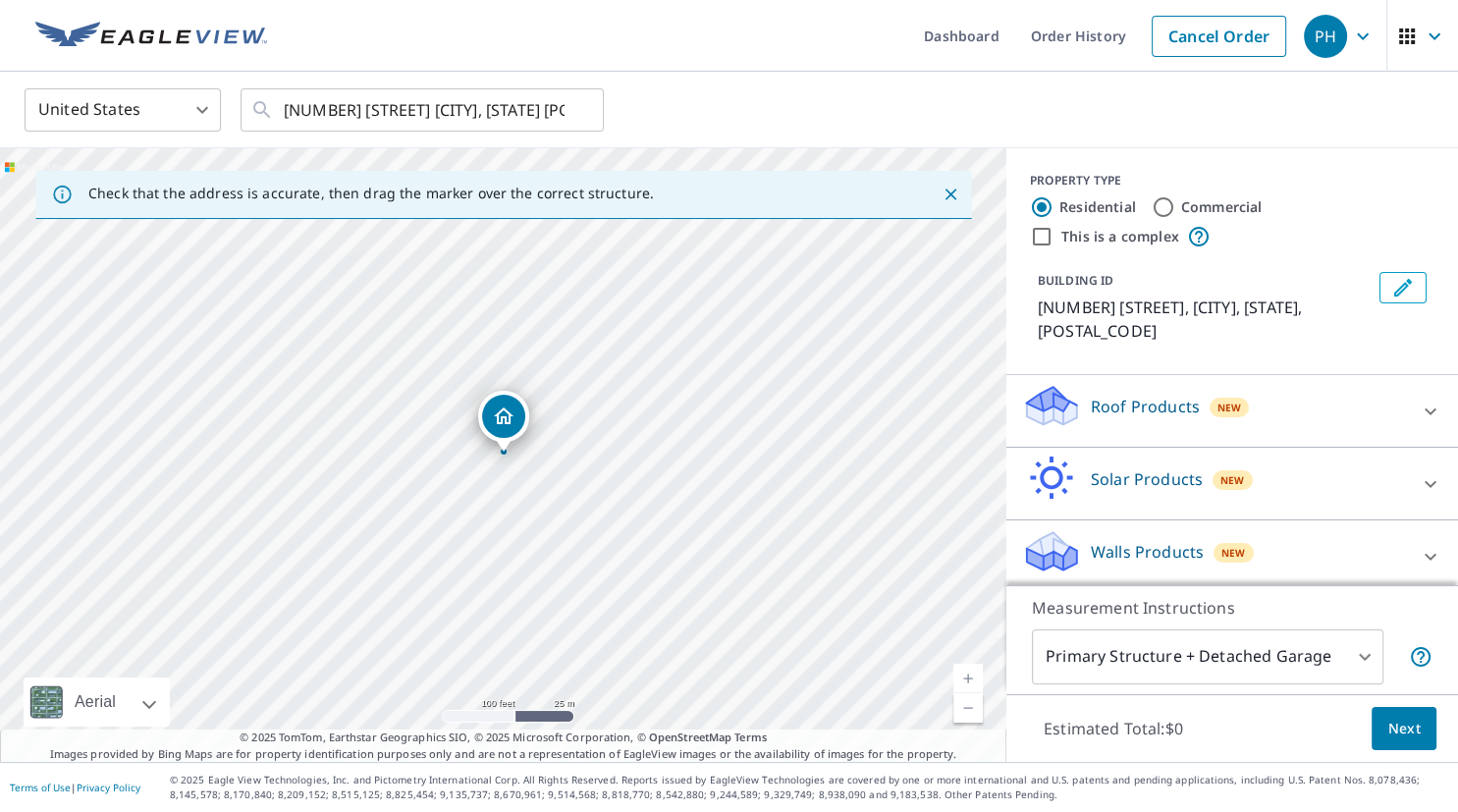 click on "Roof Products" at bounding box center (1145, 406) 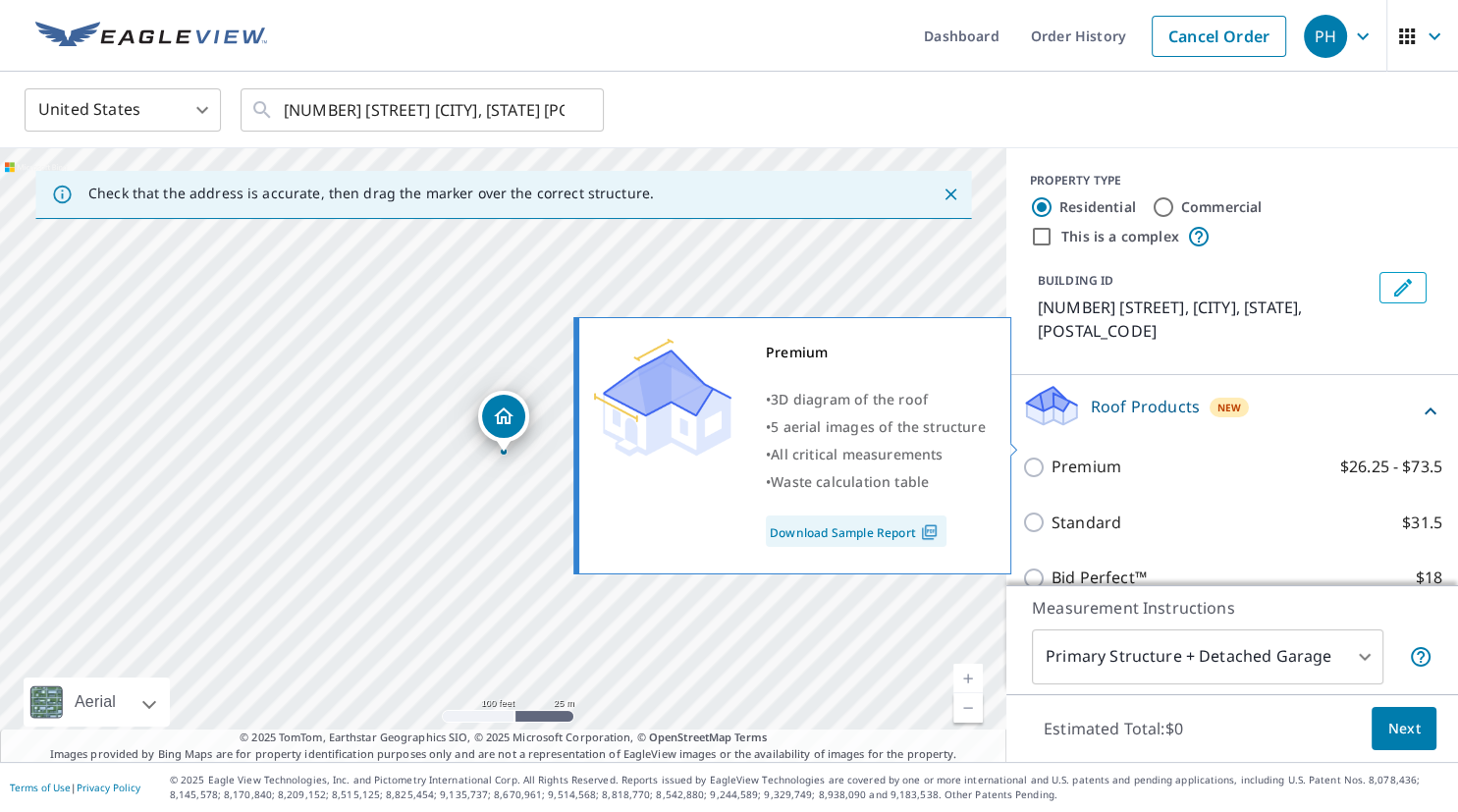 click on "Premium $26.25 - $73.5" at bounding box center (1037, 467) 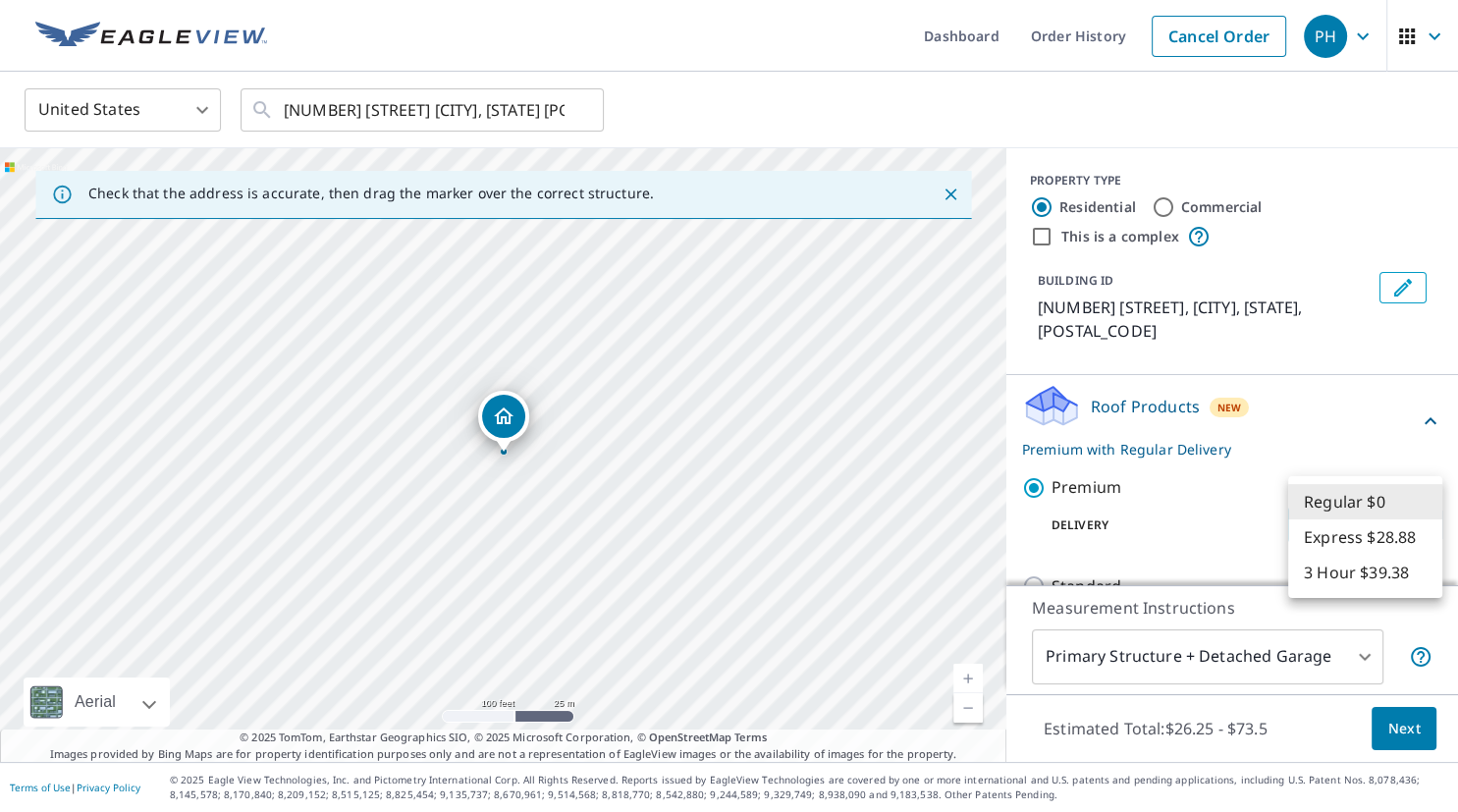 click on "[NUMBER] [STREET], [CITY], [STATE], [POSTAL_CODE] Roof Products New Premium with Regular Delivery Premium $26.25 - $73.5 Delivery Regular $0 8 ​ Standard $31.5 Bid Perfect™ $18 Solar Products New Inform Essentials+ $52.5 Walls Products New Walls, Windows & Doors $57.75 1 ​ Next  |" at bounding box center (729, 406) 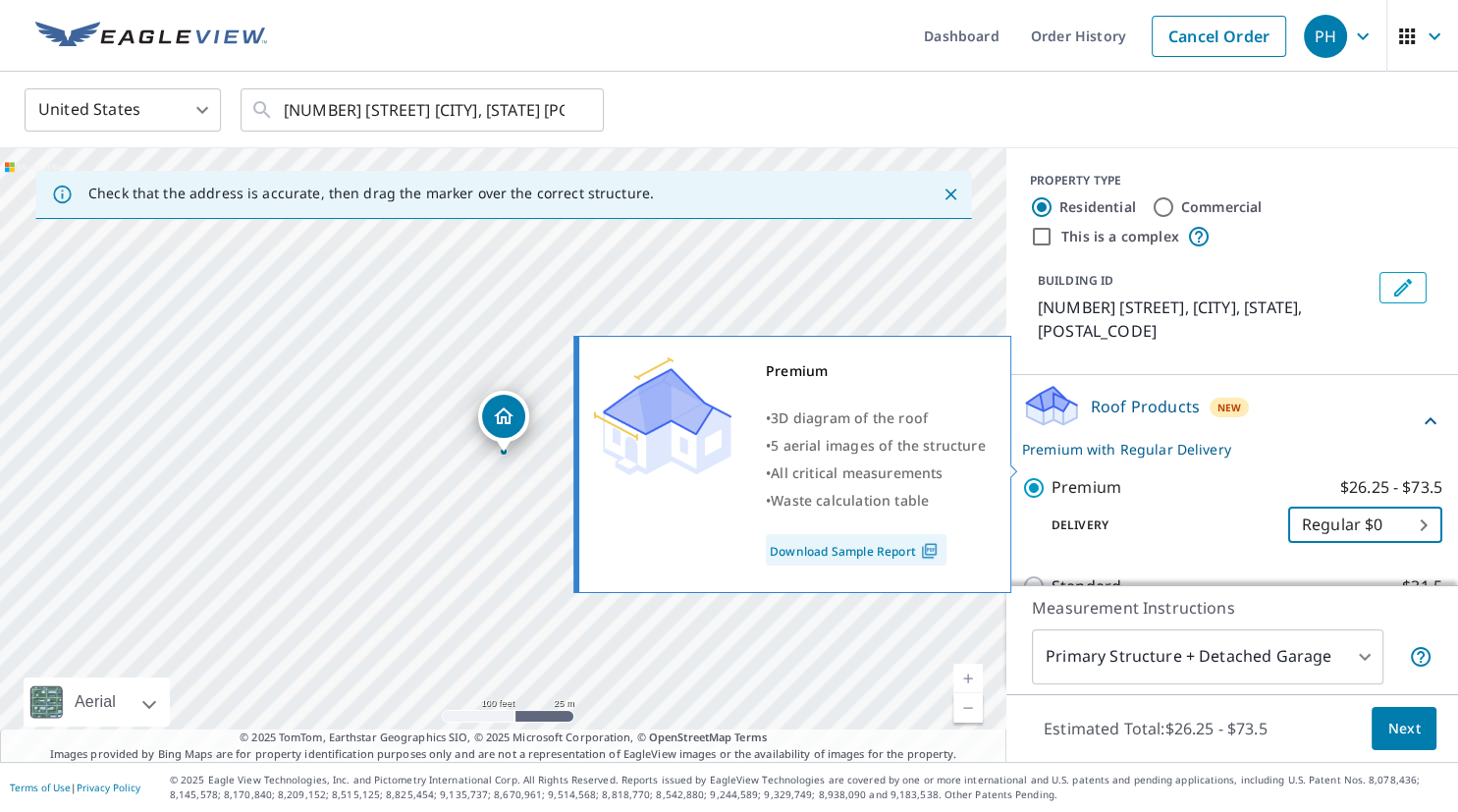 click on "Premium" at bounding box center (1086, 487) 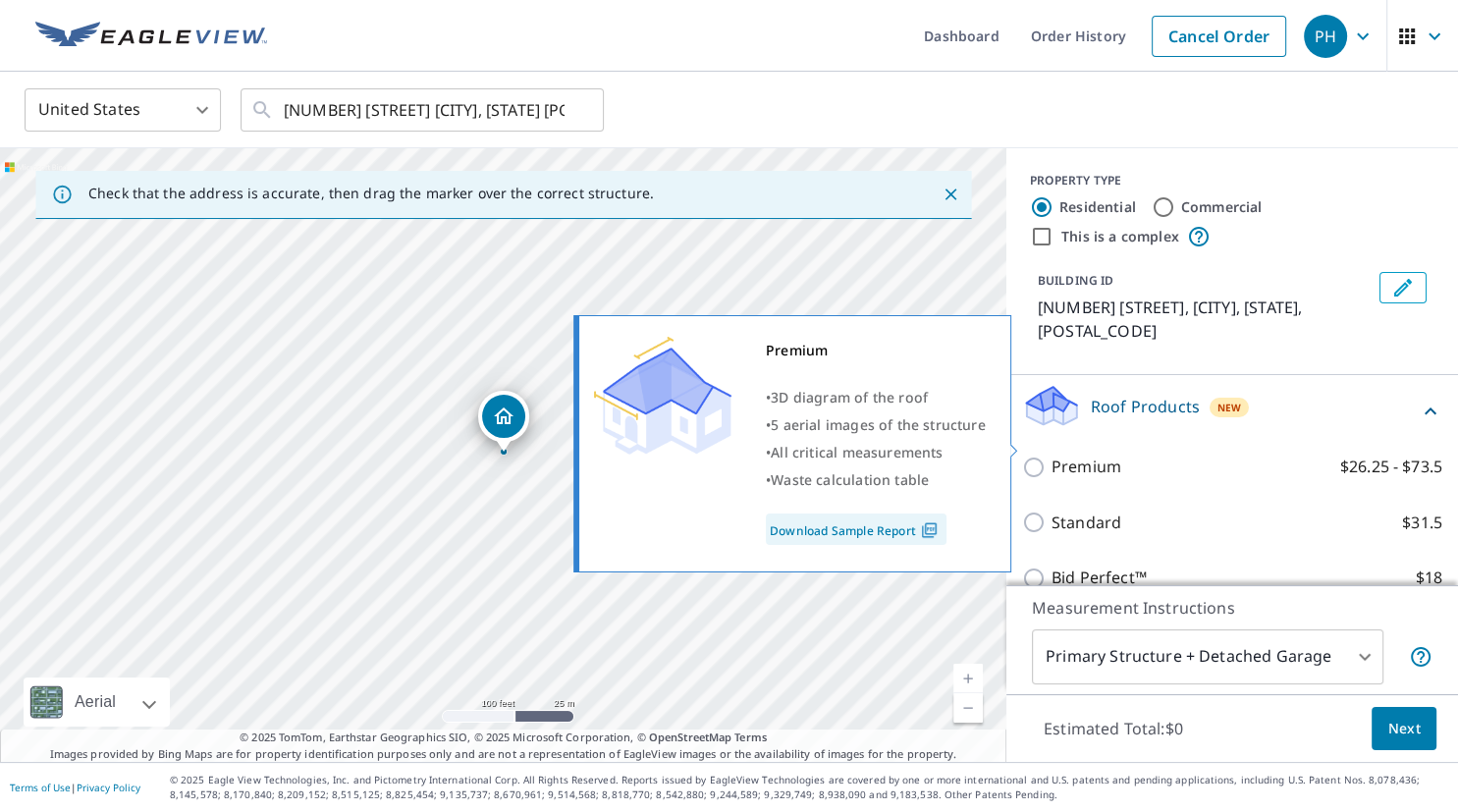 click on "Premium" at bounding box center [1086, 466] 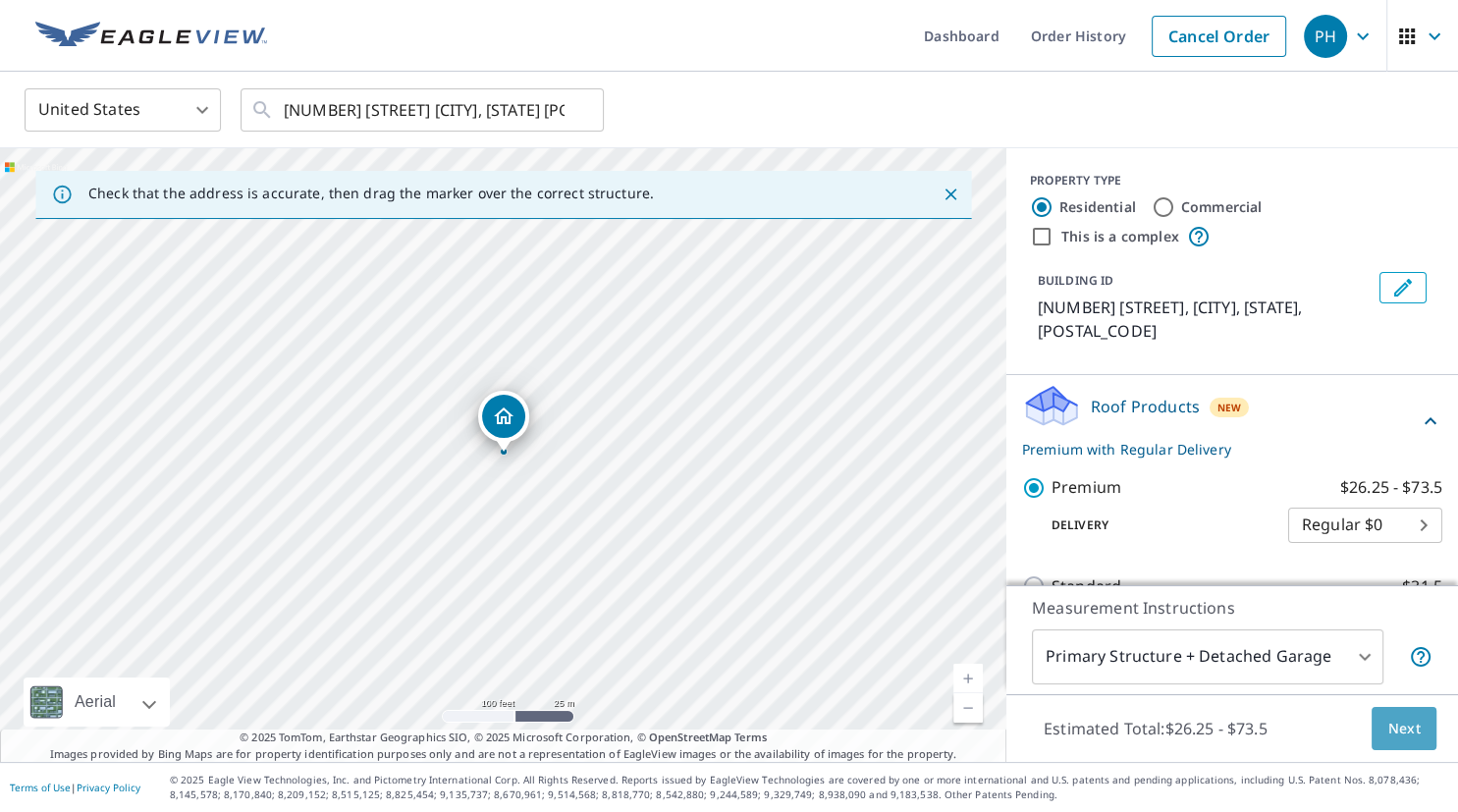 click on "Next" at bounding box center [1404, 729] 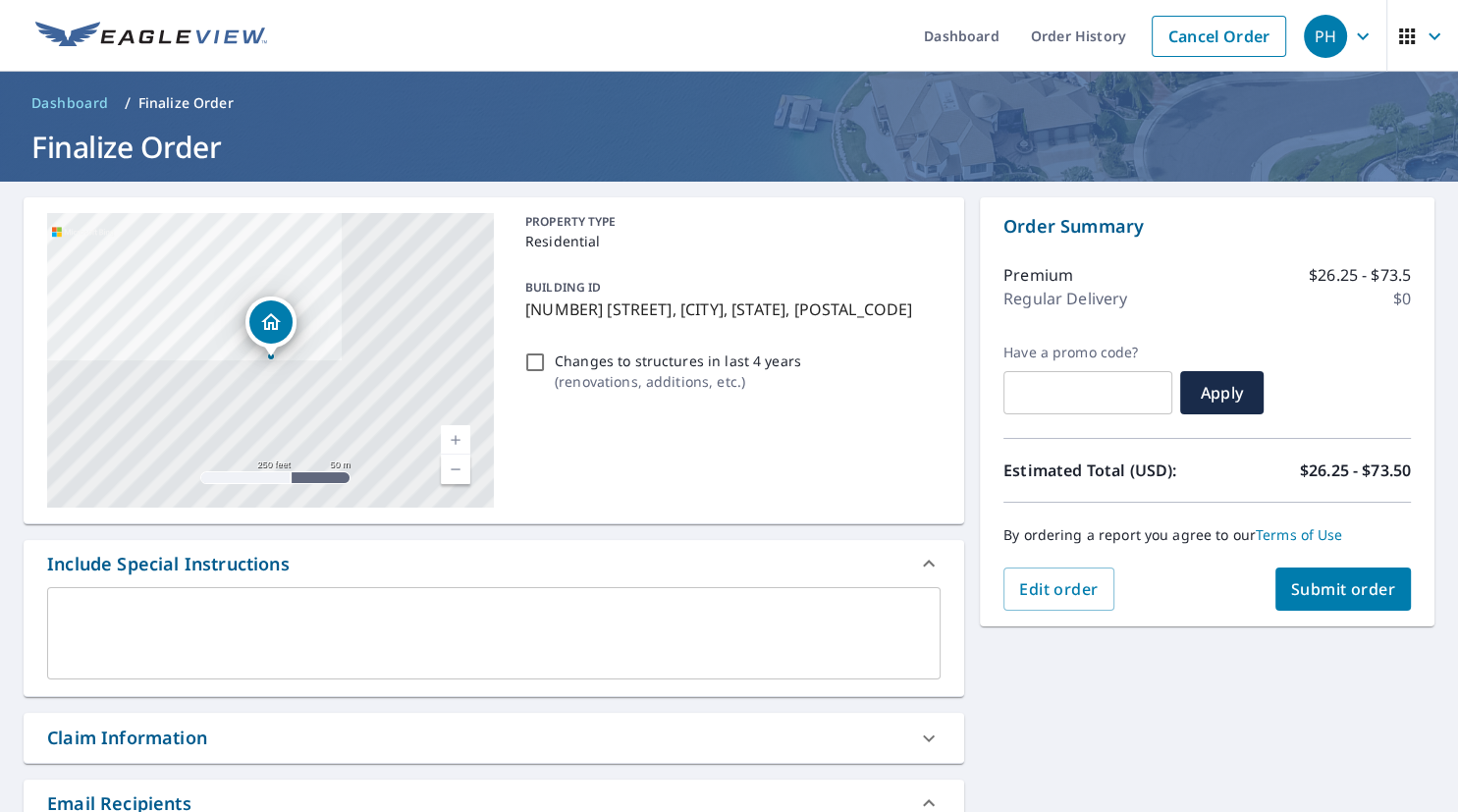 click on "Submit order" at bounding box center [1343, 589] 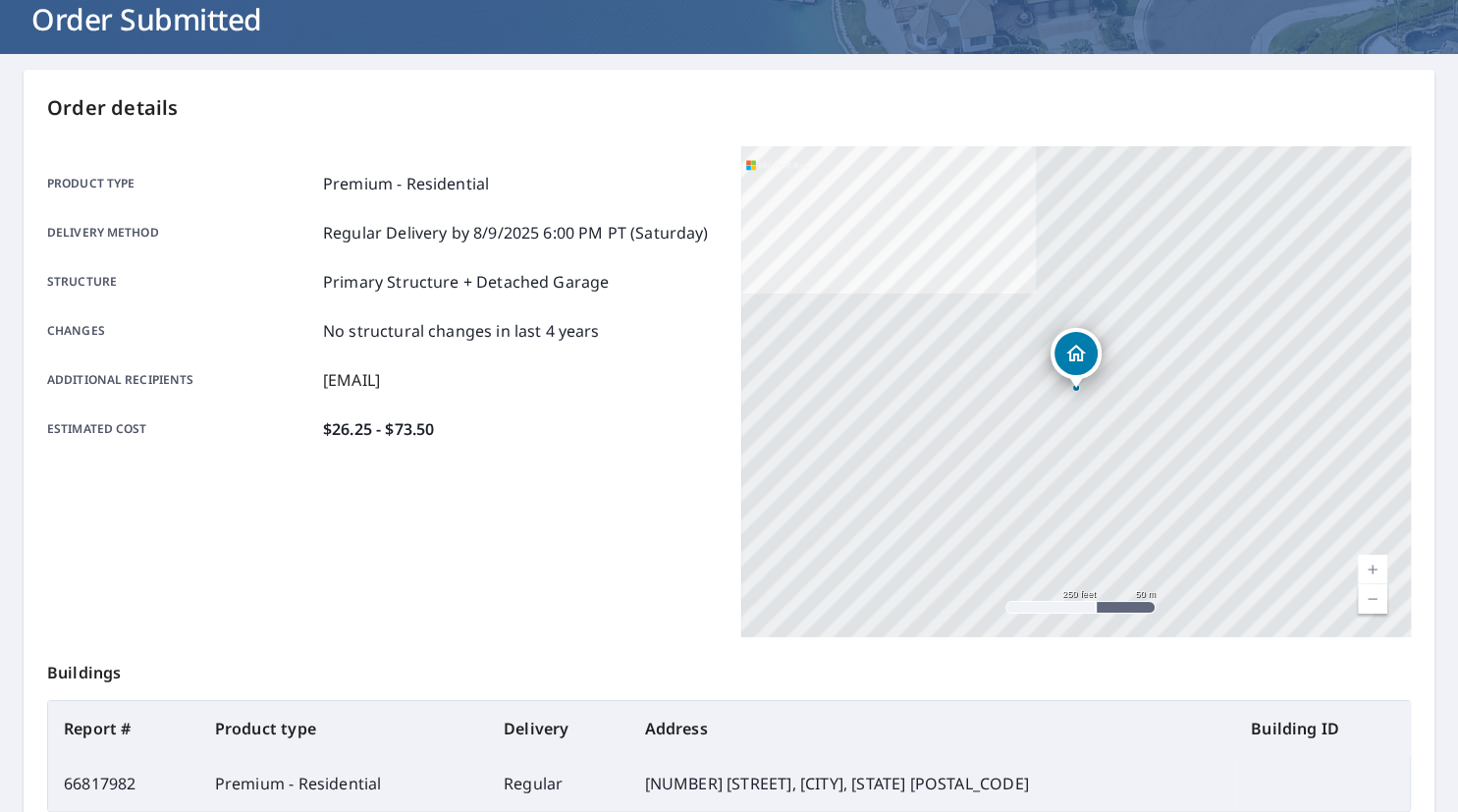 scroll, scrollTop: 127, scrollLeft: 0, axis: vertical 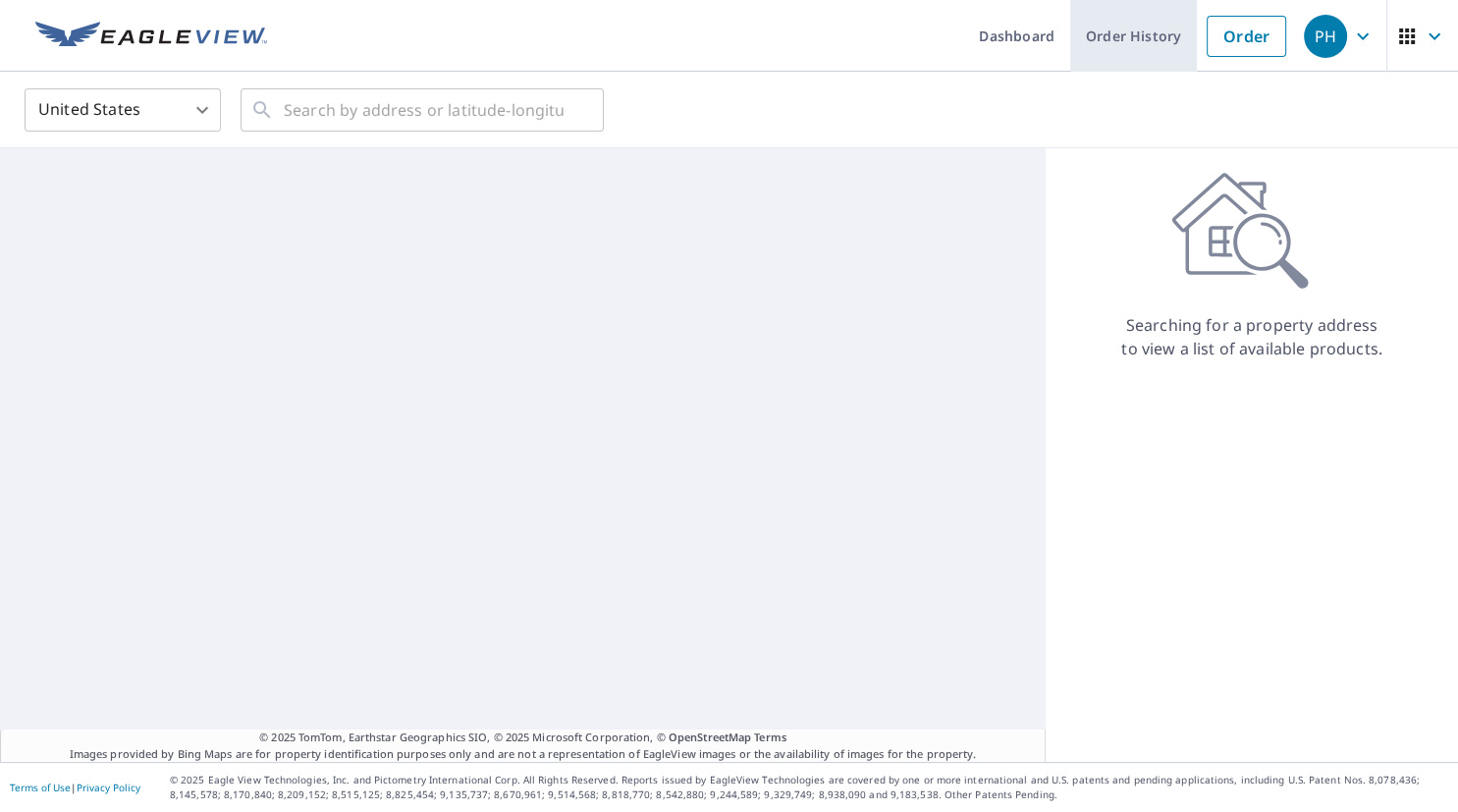 drag, startPoint x: 1136, startPoint y: 41, endPoint x: 1080, endPoint y: 49, distance: 56.568542 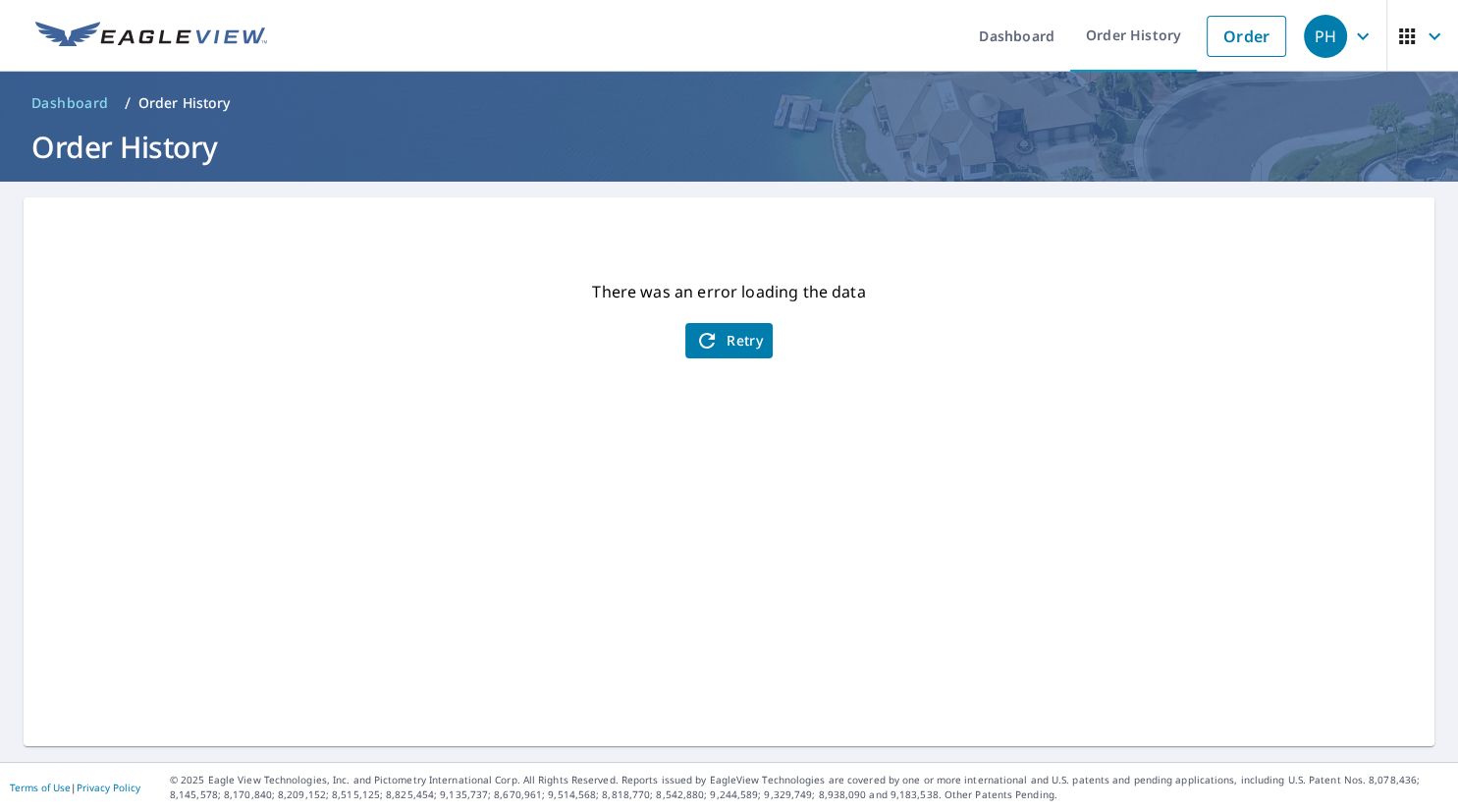 click on "Retry" at bounding box center [729, 341] 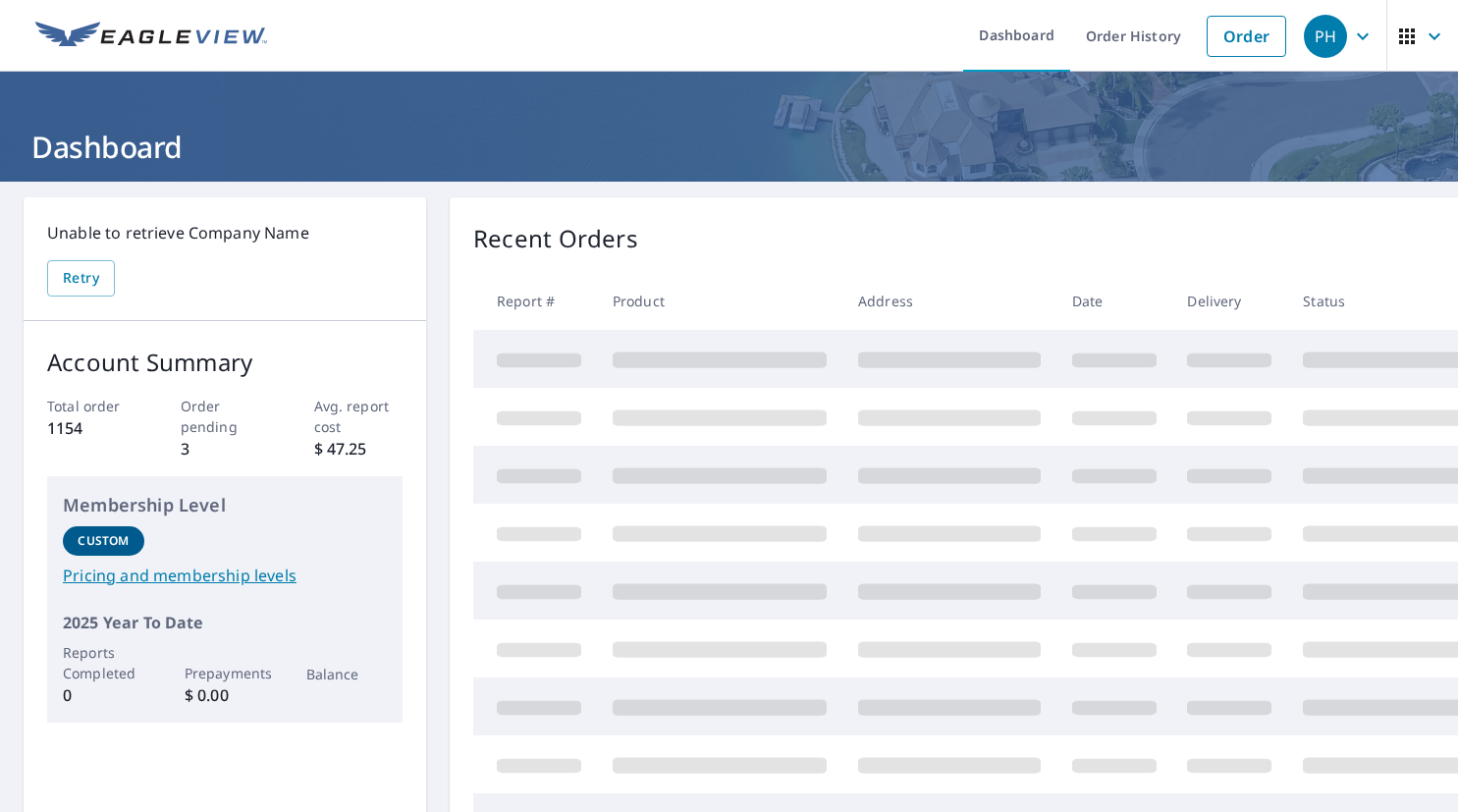 scroll, scrollTop: 0, scrollLeft: 0, axis: both 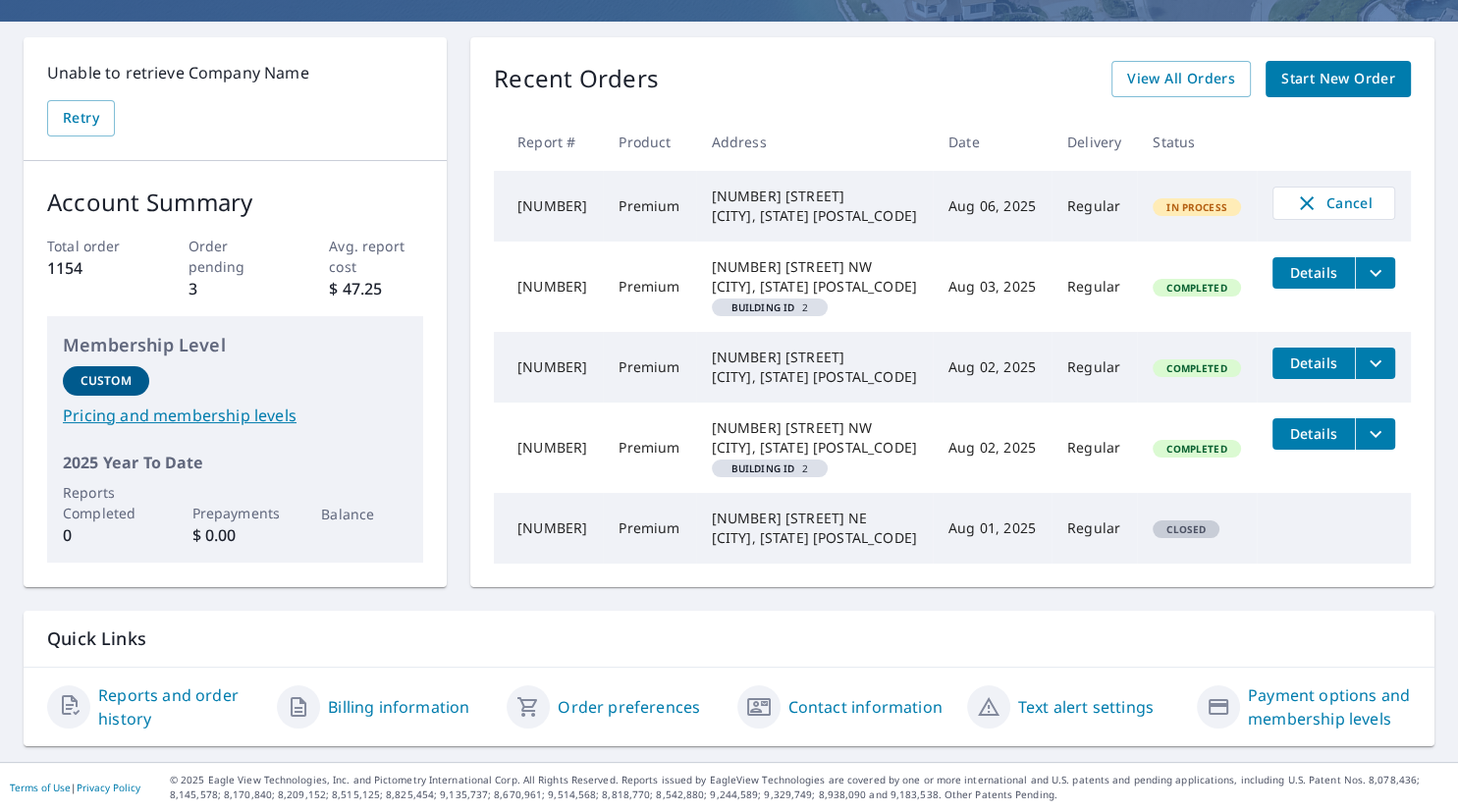click 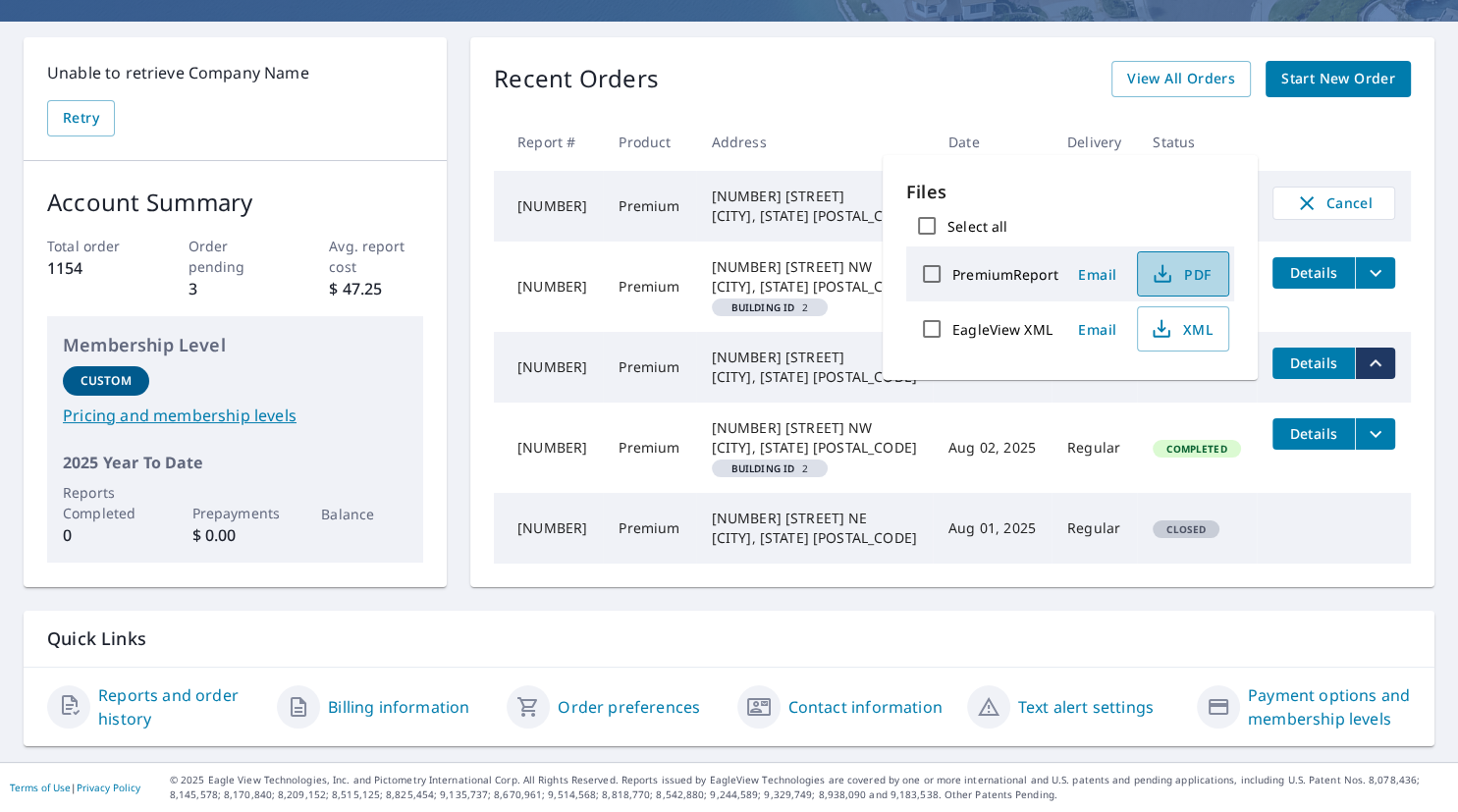 click on "PDF" at bounding box center (1181, 274) 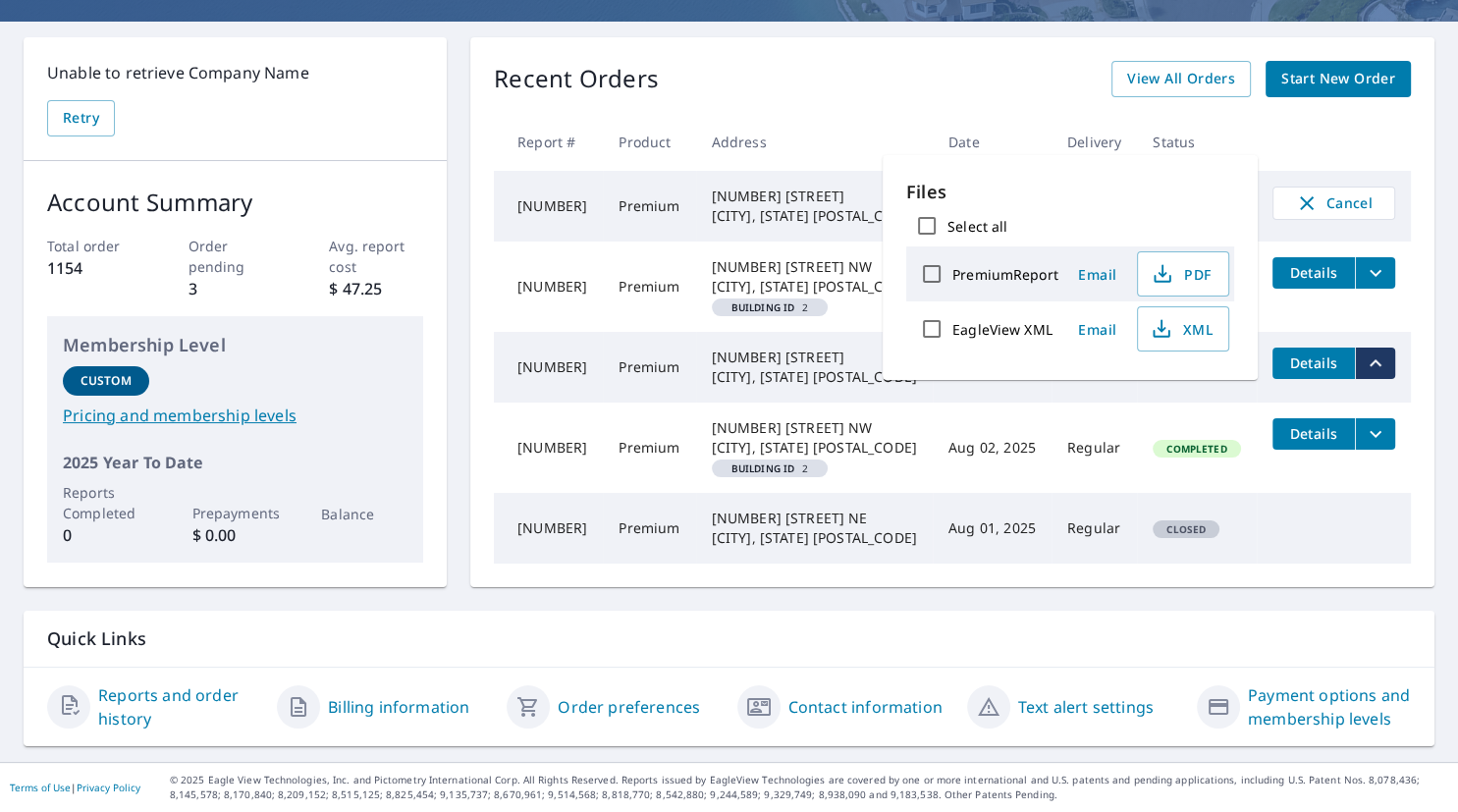 click at bounding box center [1375, 273] 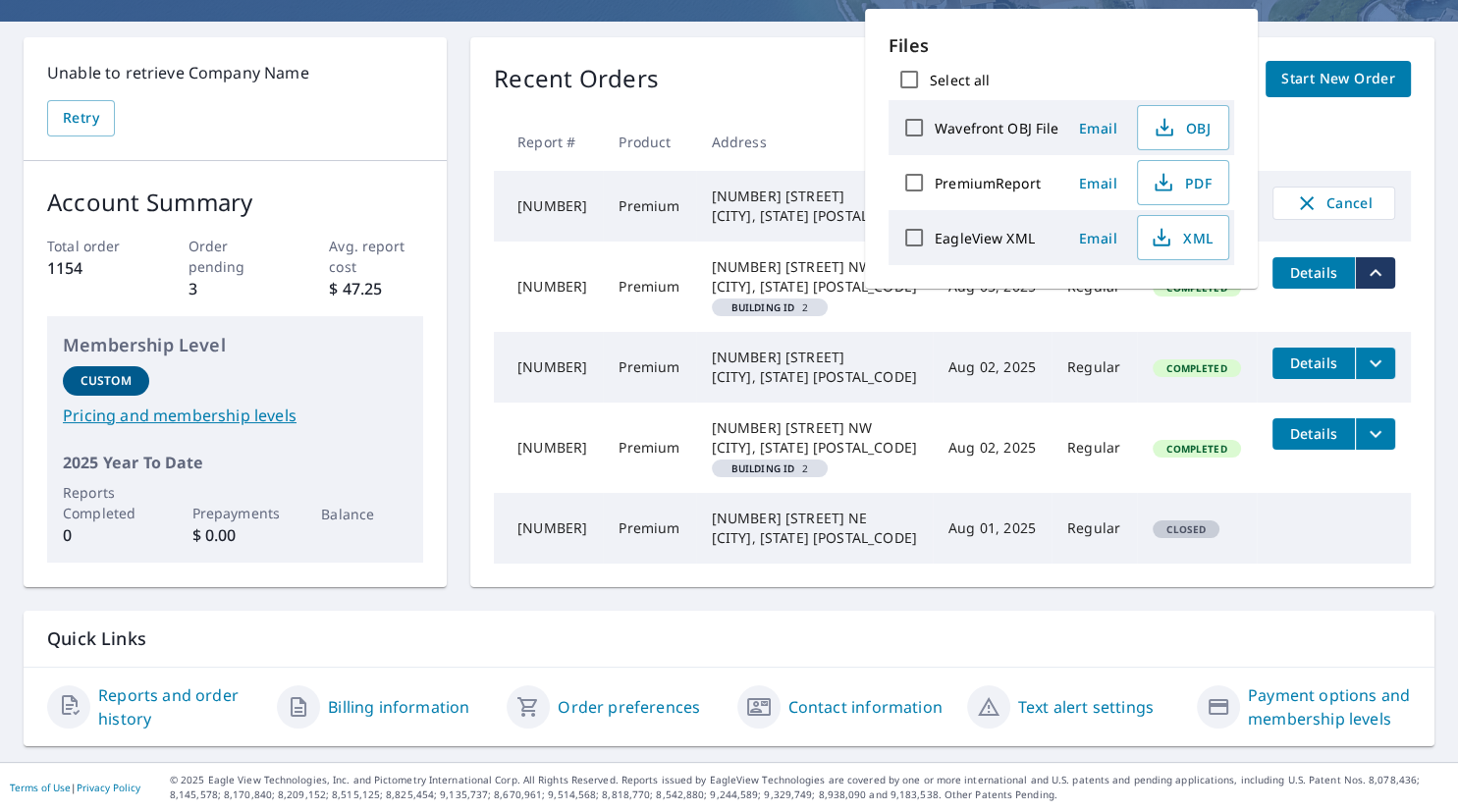 click on "Aug 02, 2025" at bounding box center [992, 367] 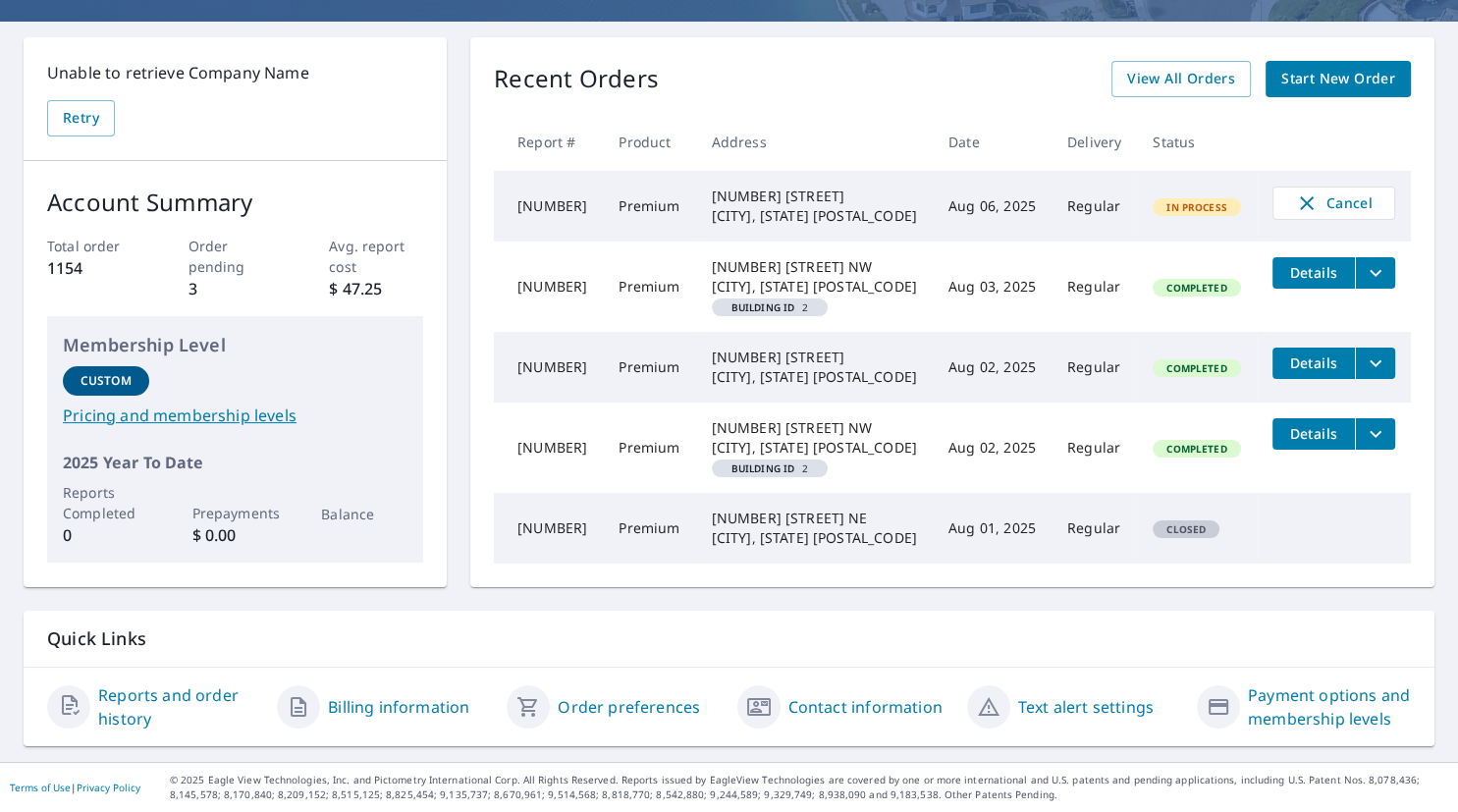 click on "Details" at bounding box center [1314, 273] 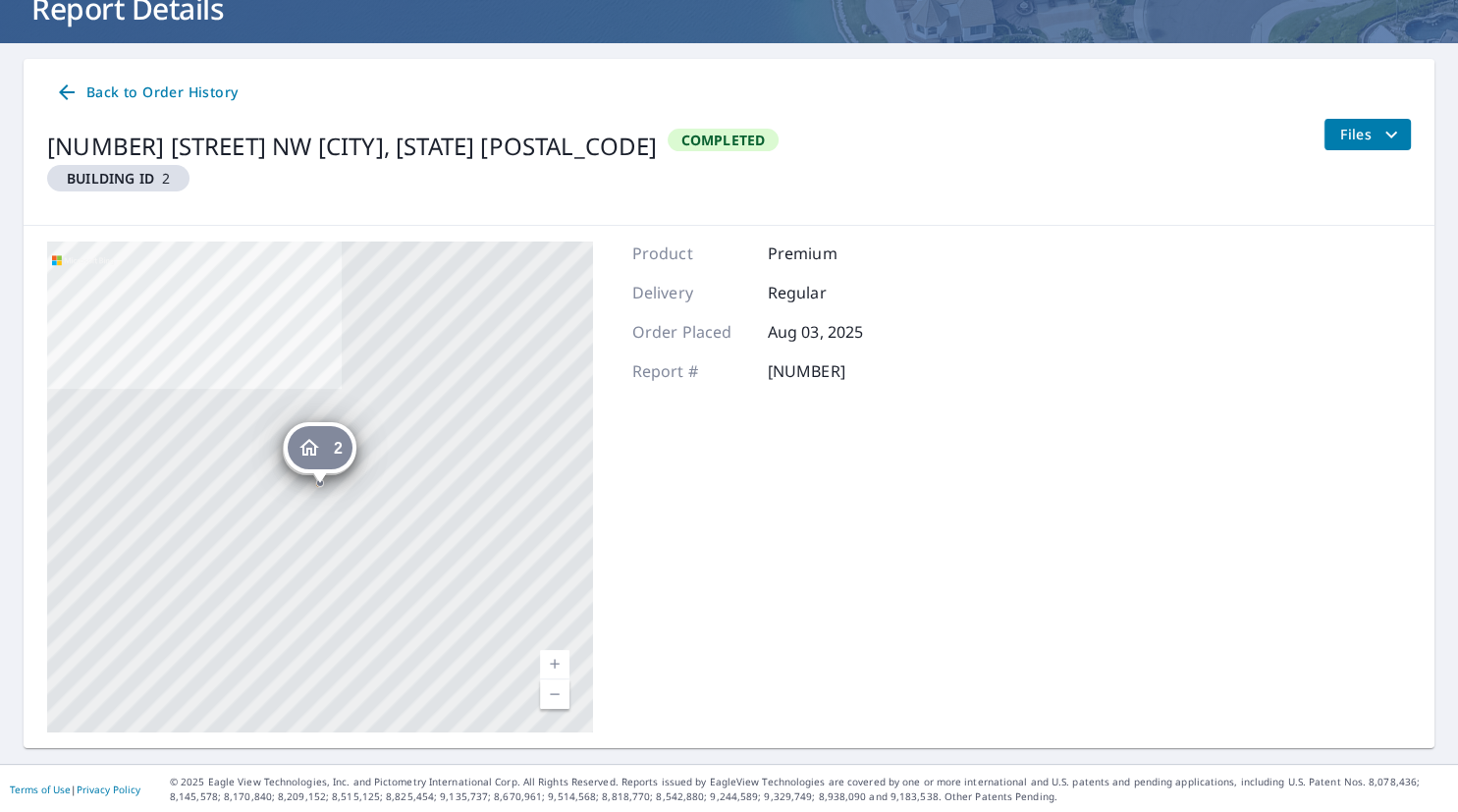 click on "Back to Order History 3990 Moore Ave NW
Annandale, MN 55302 Building ID 2 Completed Files 2 3990 Moore Ave NW Annandale, MN 55302 2 3990 Moore Ave NW Annandale, MN 55302 Aerial Road A standard road map Aerial A detailed look from above Labels Labels © 2025 TomTom, © Vexcel Imaging, © 2025 Microsoft Corporation,  © OpenStreetMap Terms Product Premium Delivery Regular Order Placed Aug 03, 2025 Report # 66746424" at bounding box center (729, 404) 